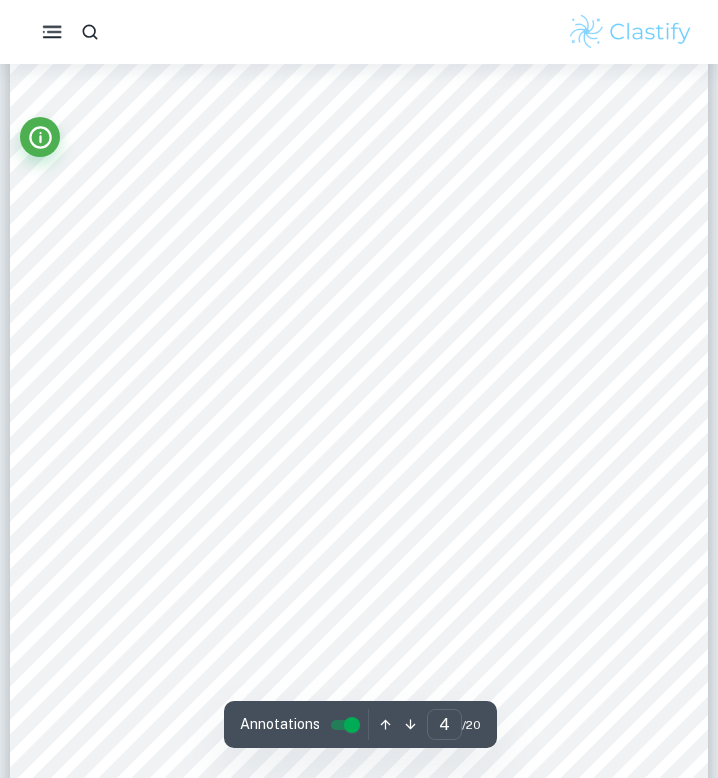 scroll, scrollTop: 2990, scrollLeft: 0, axis: vertical 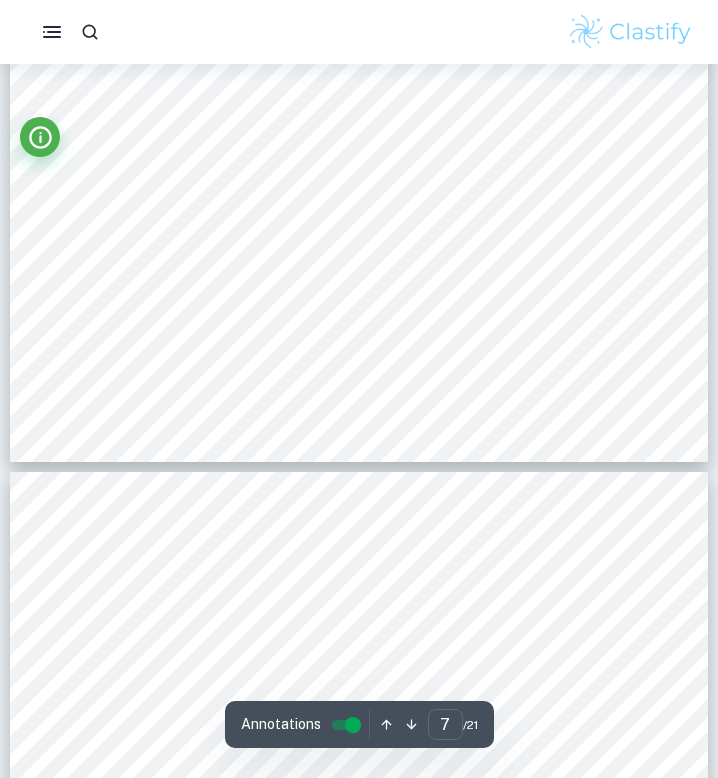 type on "6" 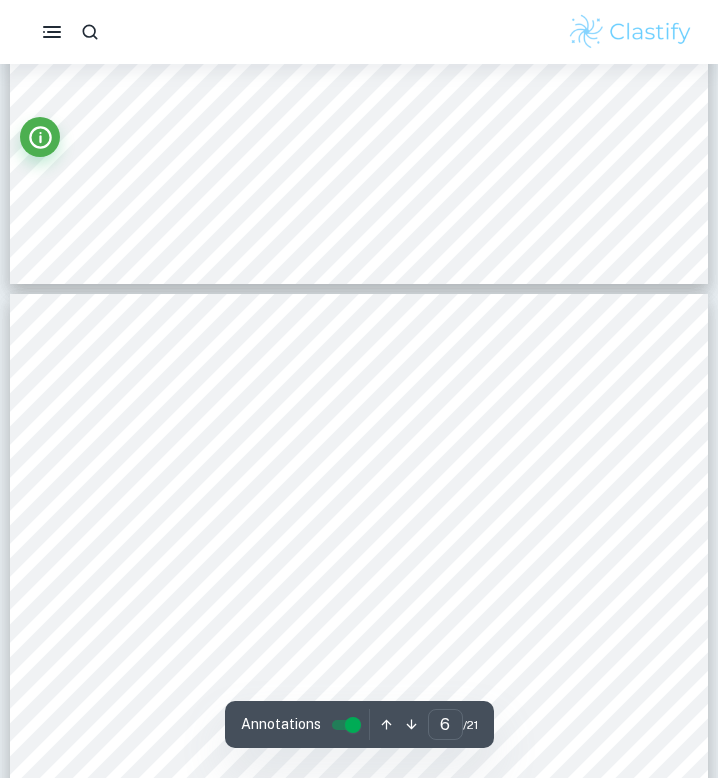 scroll, scrollTop: 4586, scrollLeft: 0, axis: vertical 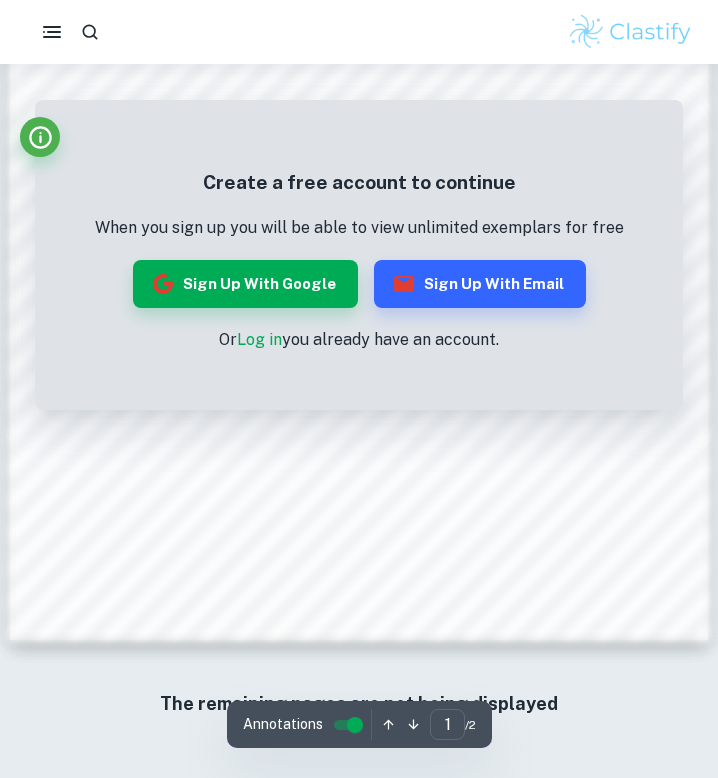 click on "Log in" at bounding box center (259, 339) 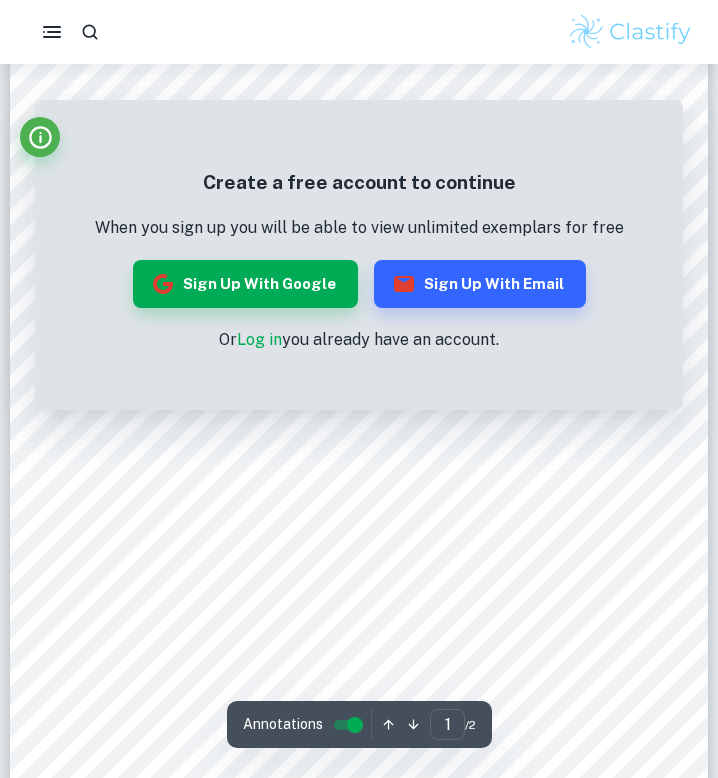 scroll, scrollTop: 0, scrollLeft: 0, axis: both 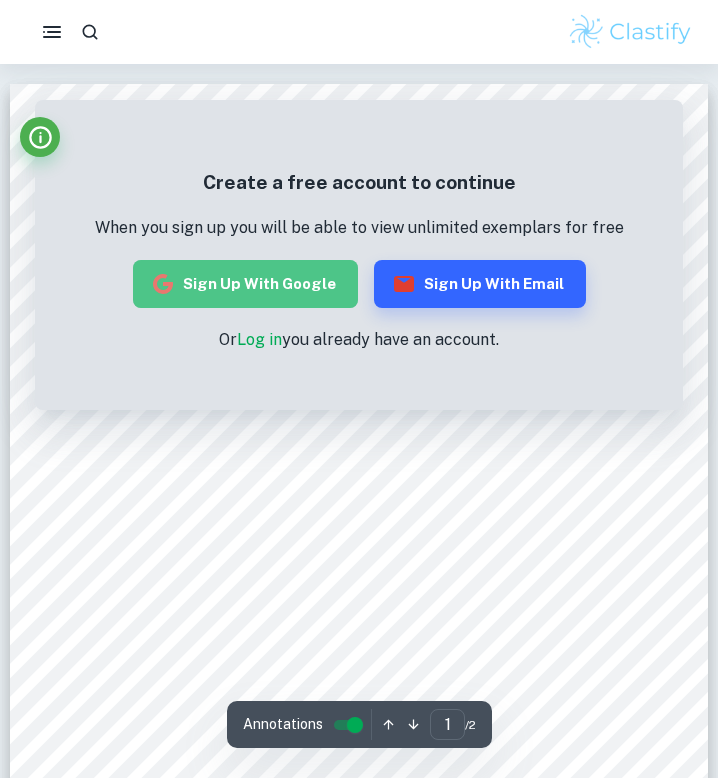 click on "Sign up with Google" at bounding box center (245, 284) 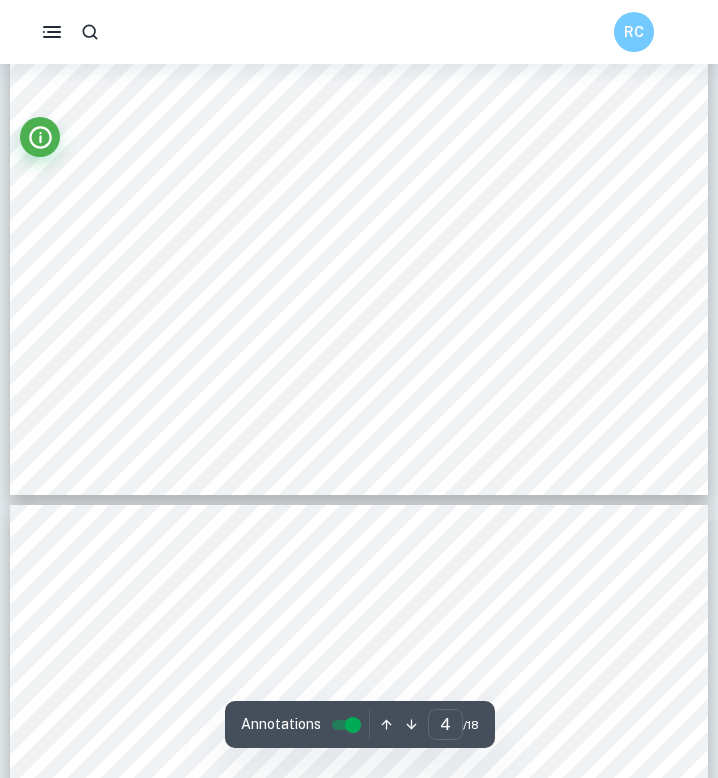 scroll, scrollTop: 2918, scrollLeft: 0, axis: vertical 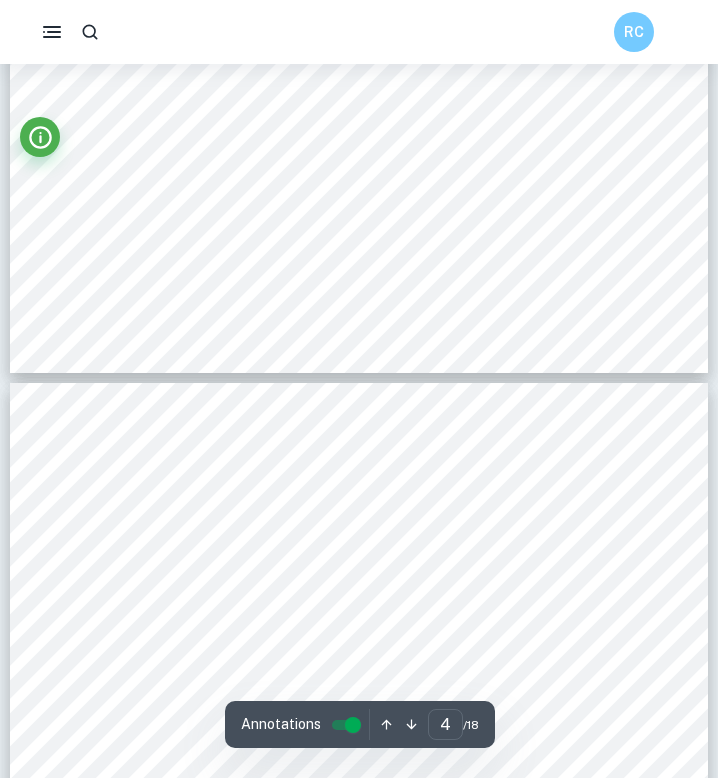 type on "3" 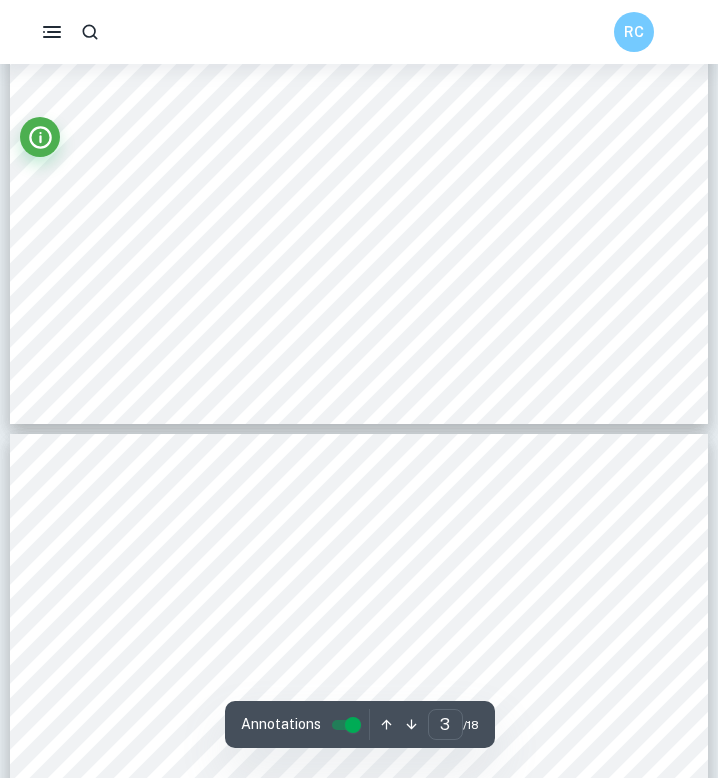 scroll, scrollTop: 2851, scrollLeft: 0, axis: vertical 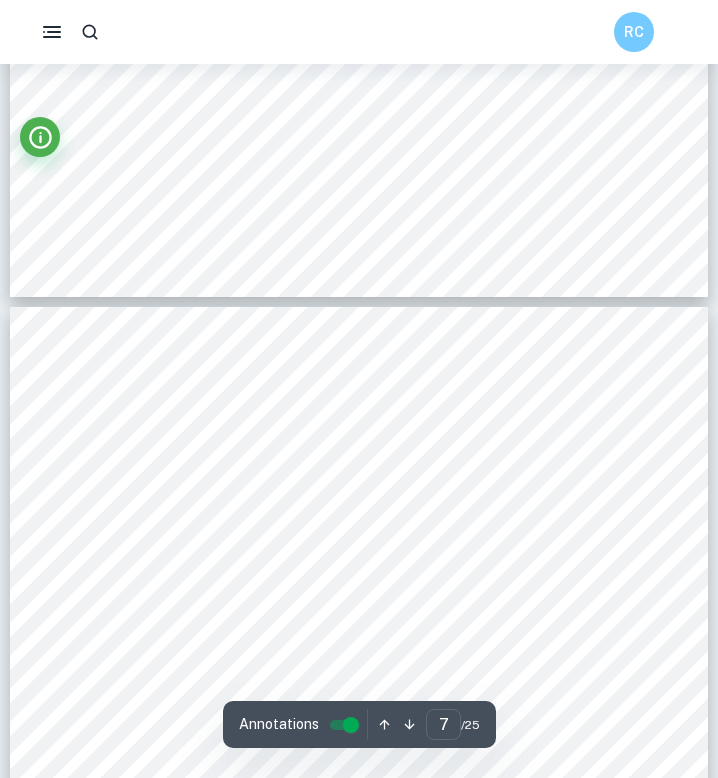 type on "6" 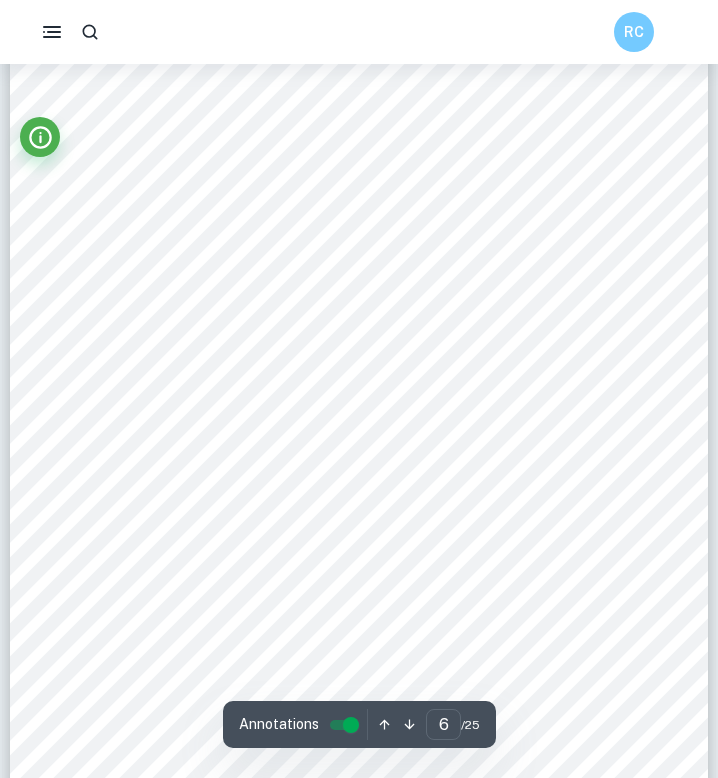 scroll, scrollTop: 5216, scrollLeft: 0, axis: vertical 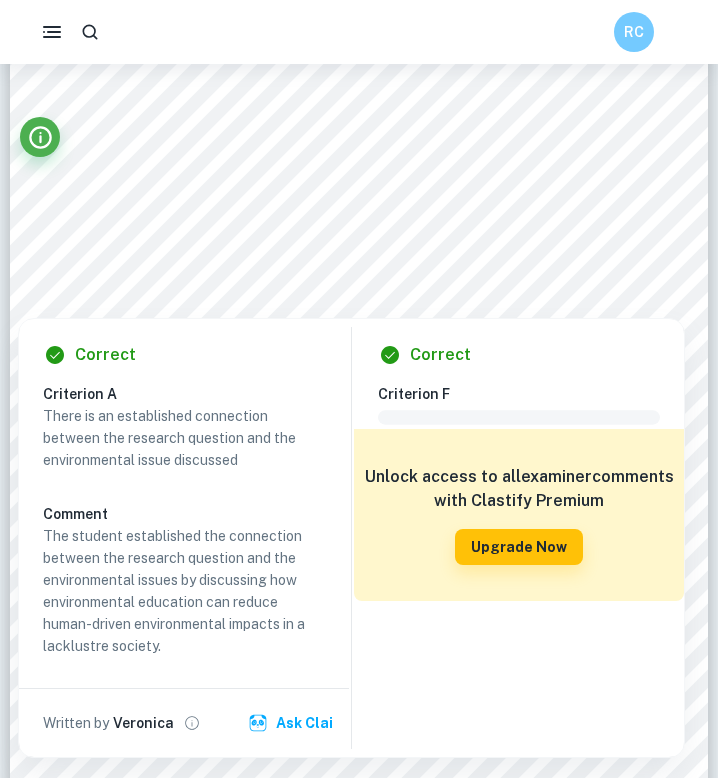 click on "Criterion F Comment Unlock access to all examiner comments with Clastify Premium Upgrade Now" at bounding box center (527, 562) 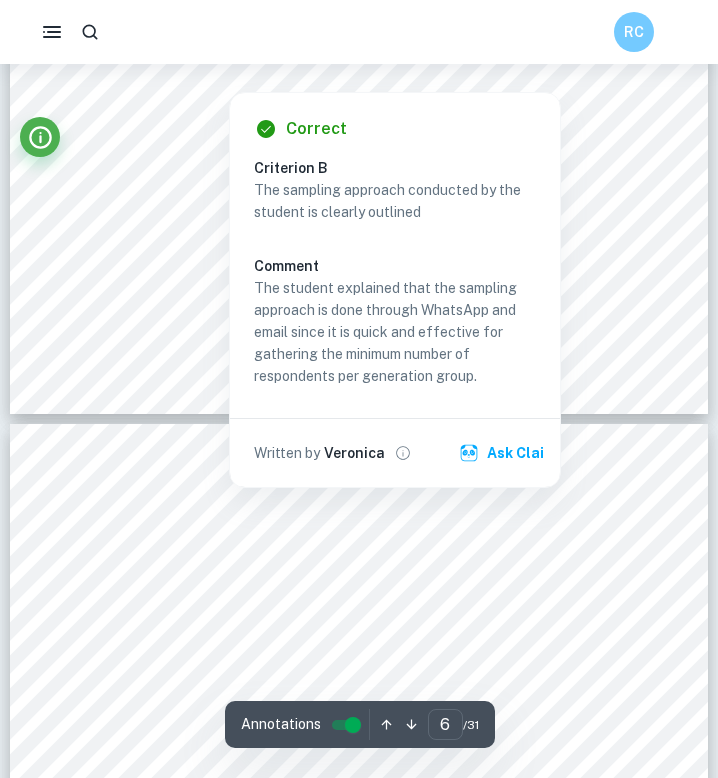 scroll, scrollTop: 5155, scrollLeft: 0, axis: vertical 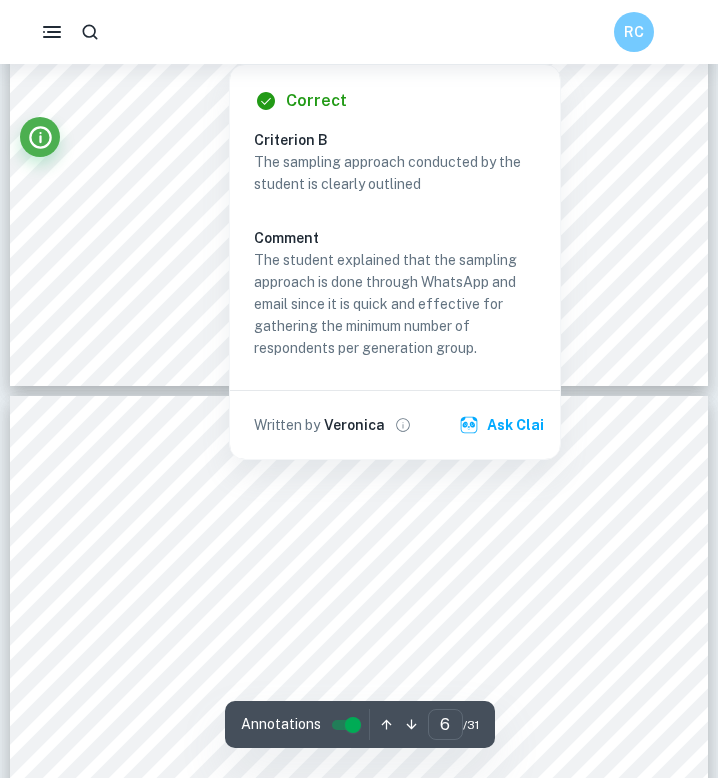 type on "5" 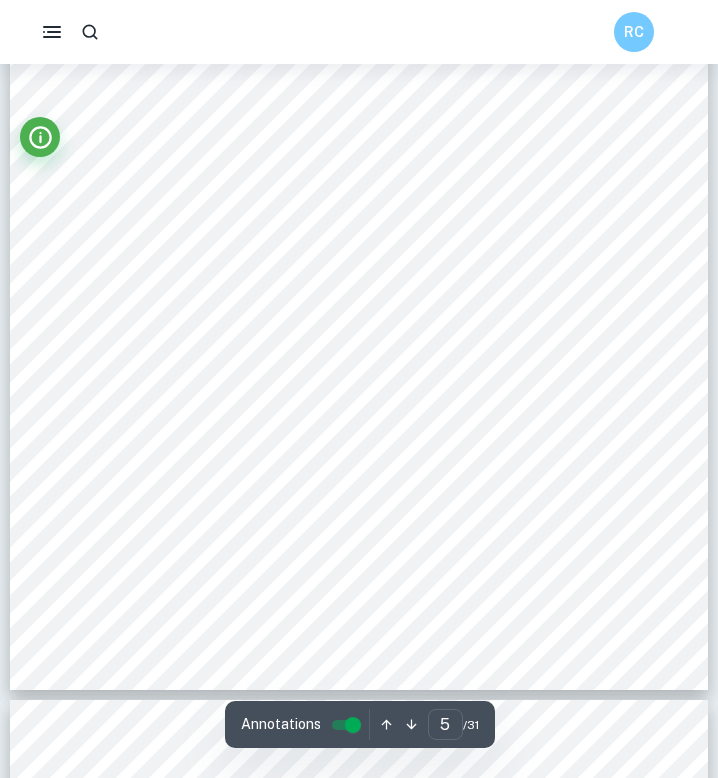 scroll, scrollTop: 4591, scrollLeft: 0, axis: vertical 